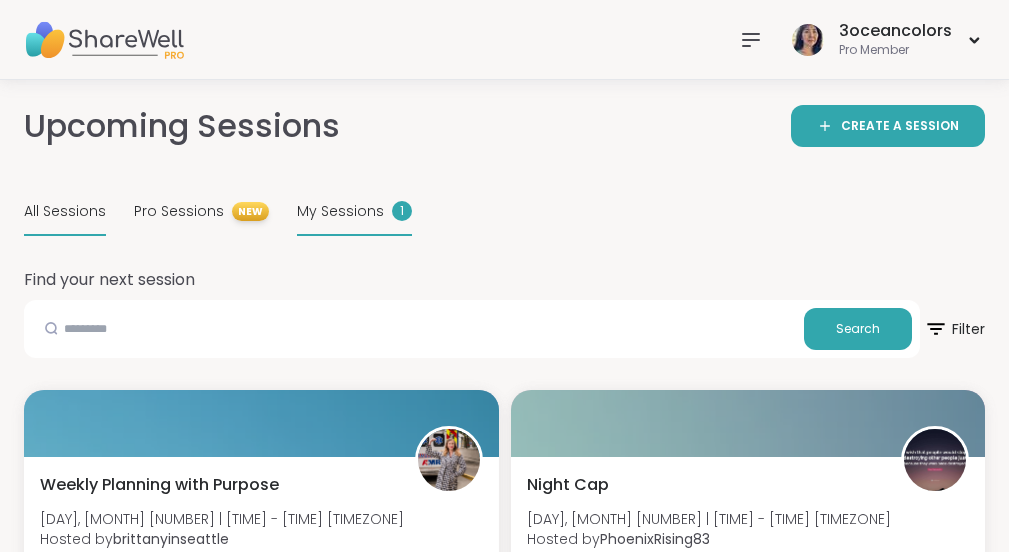 scroll, scrollTop: 0, scrollLeft: 0, axis: both 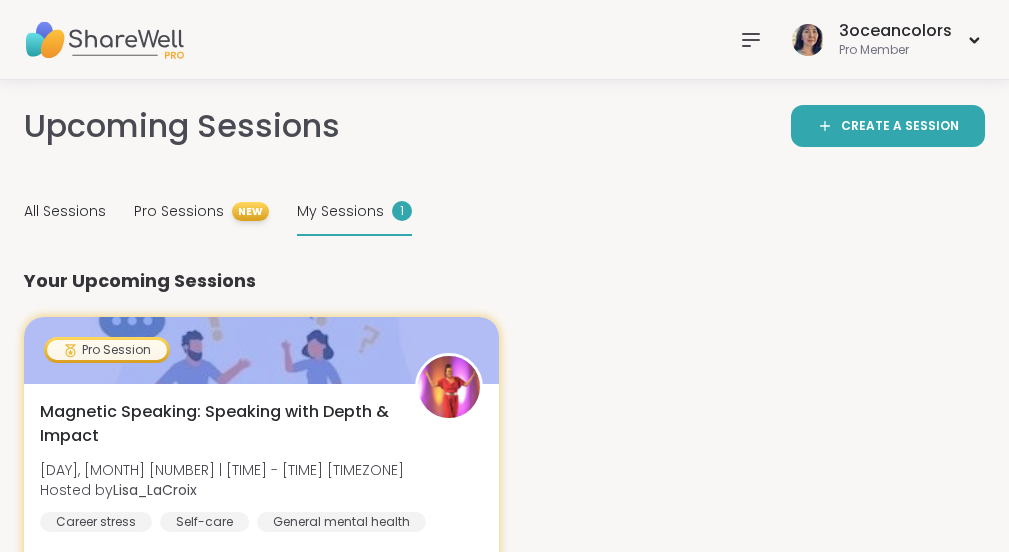 click 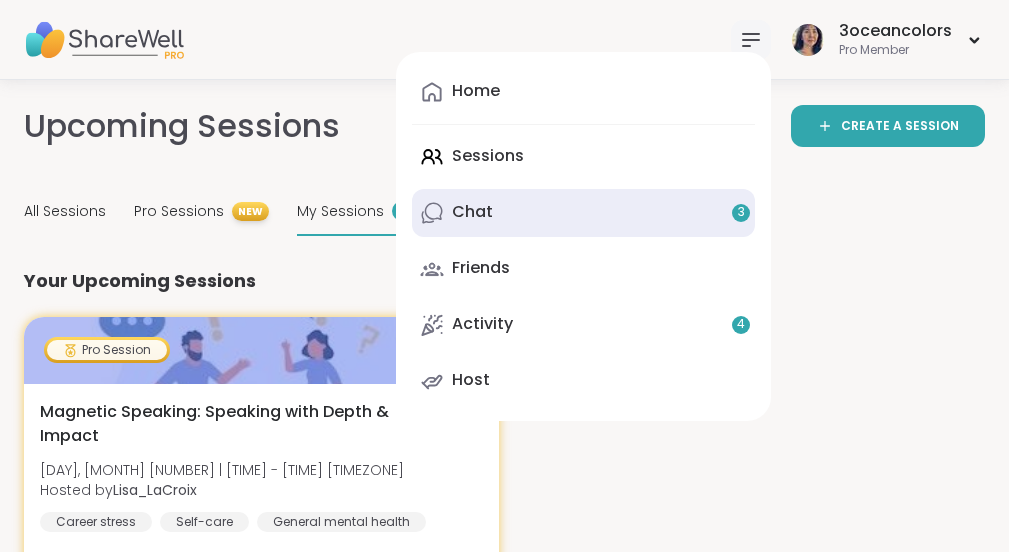 click on "Chat 3" at bounding box center [583, 213] 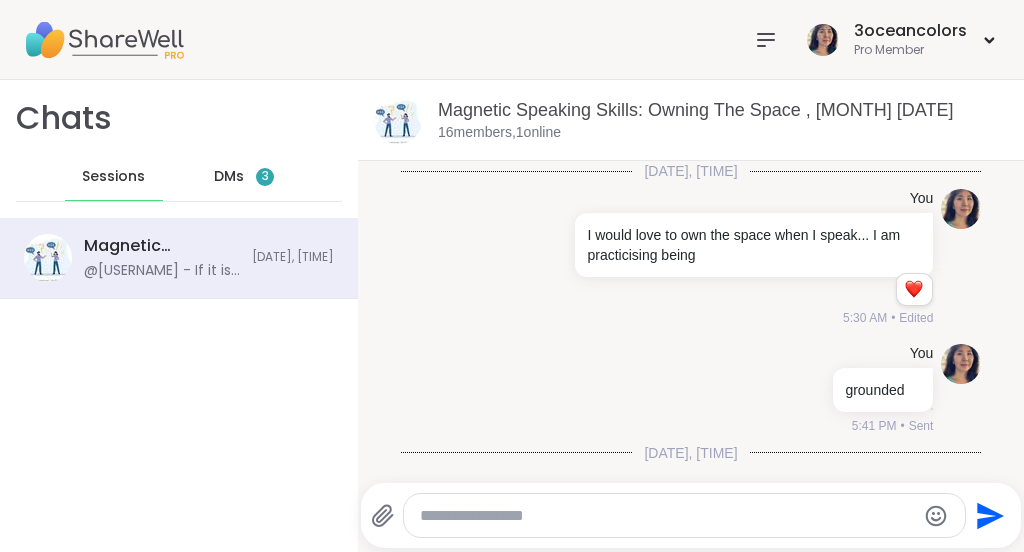 scroll, scrollTop: 9156, scrollLeft: 0, axis: vertical 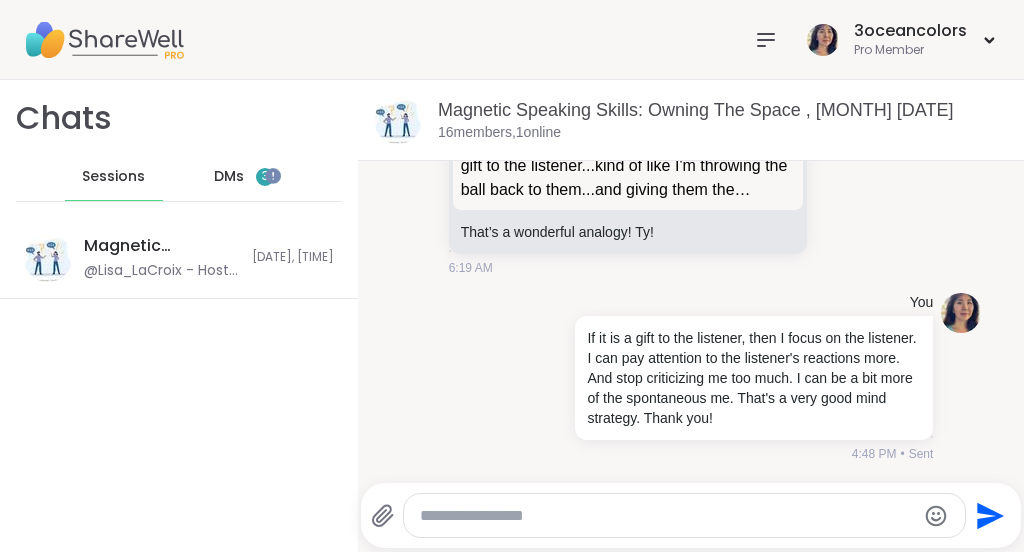 click on "DMs" at bounding box center (229, 177) 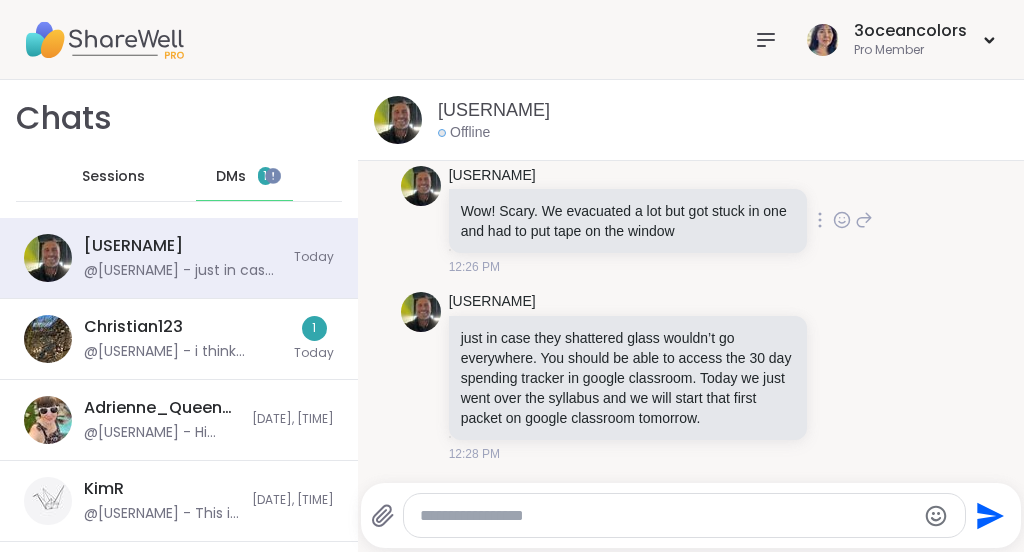 scroll, scrollTop: 22239, scrollLeft: 0, axis: vertical 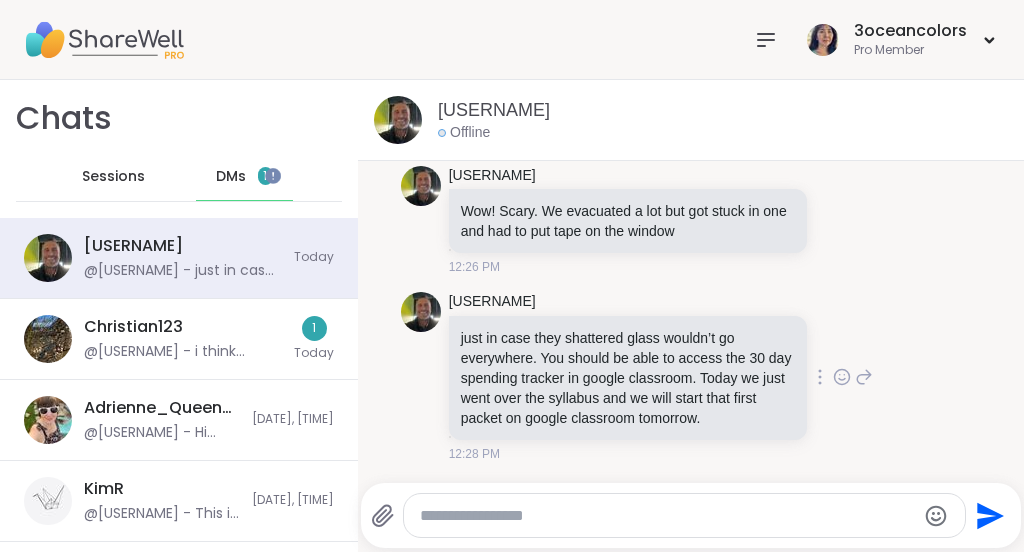 click on "just in case they shattered glass wouldn’t go everywhere. You should be able to access the 30 day spending tracker in google classroom. Today we just went over the syllabus and we will start that first packet on google classroom tomorrow." at bounding box center [628, 378] 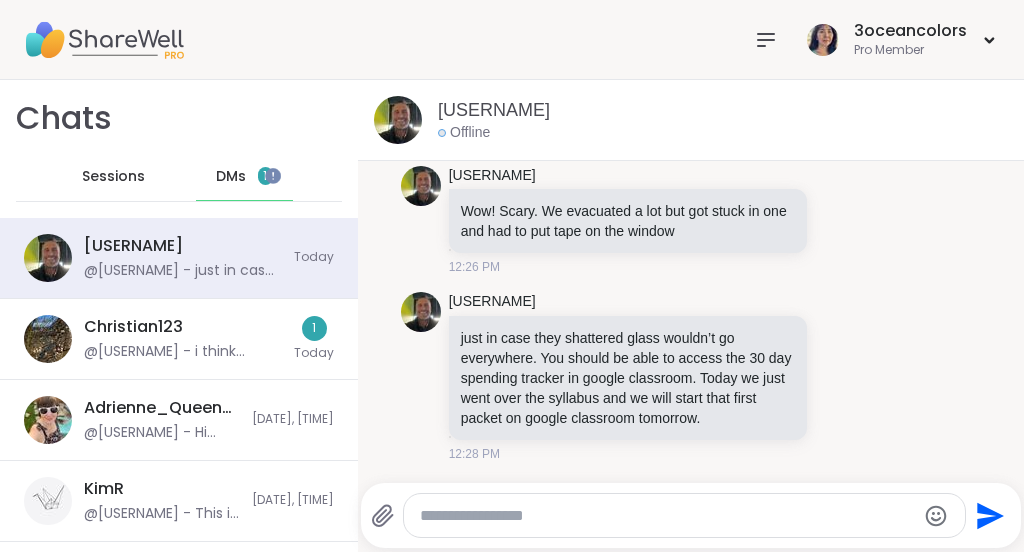 click at bounding box center [667, 516] 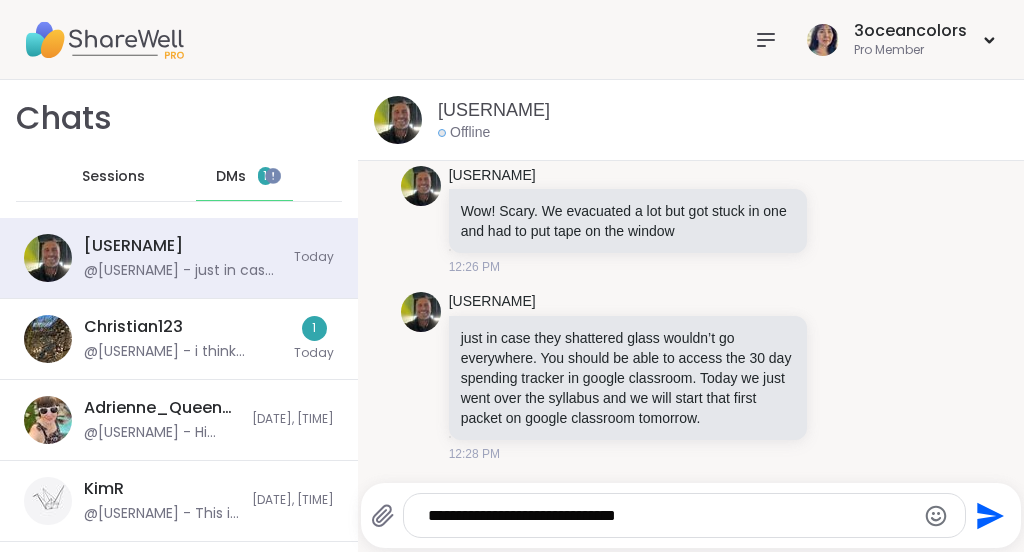 type on "**********" 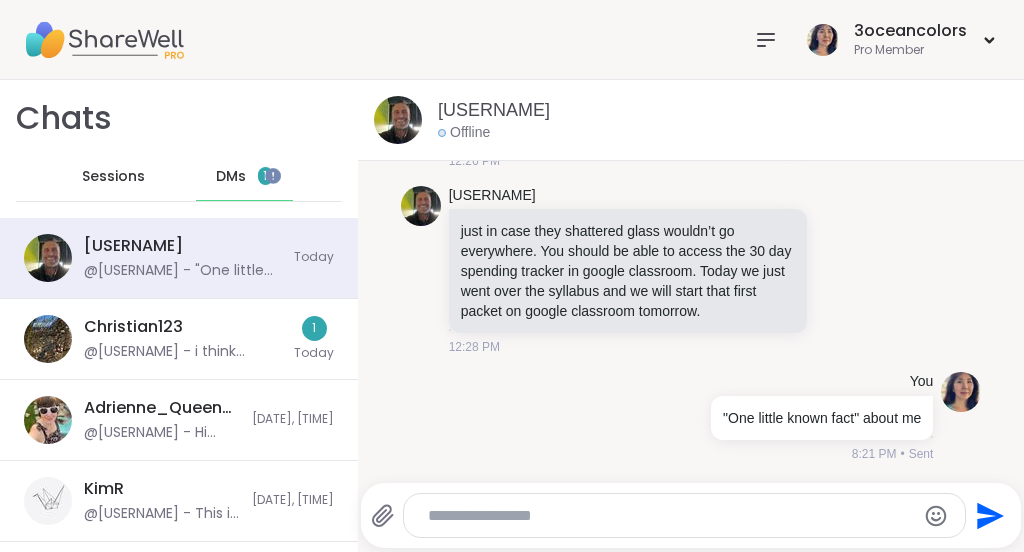 scroll, scrollTop: 22298, scrollLeft: 0, axis: vertical 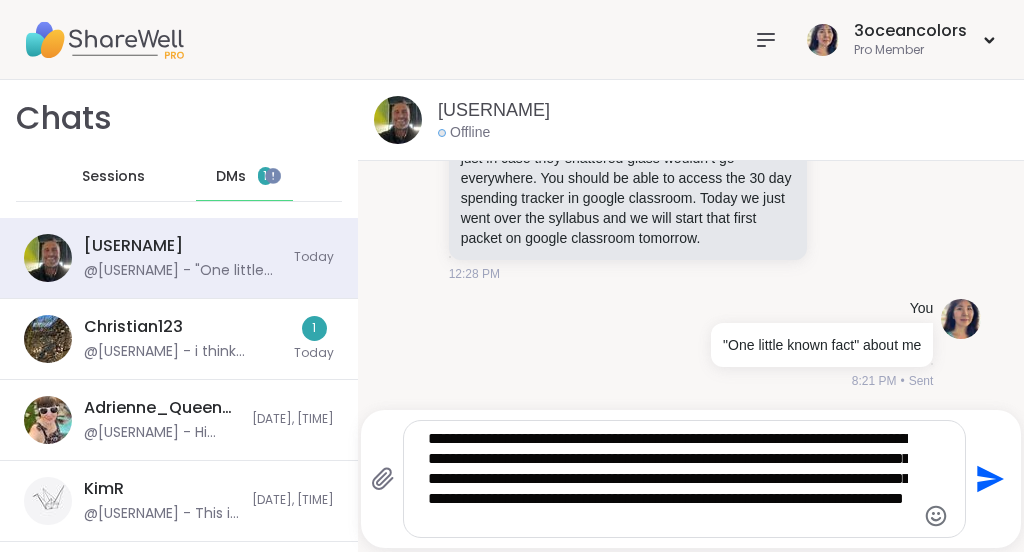 click 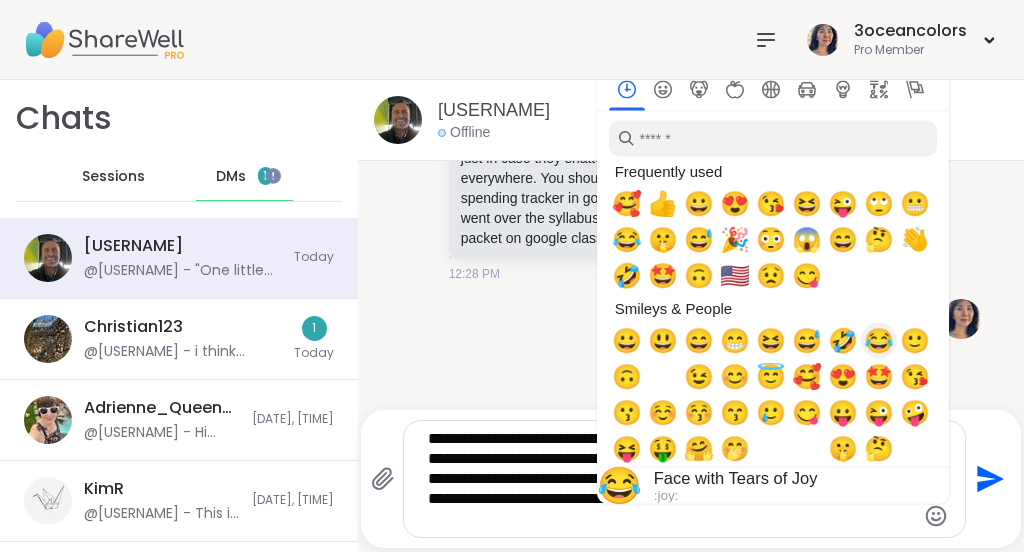 scroll, scrollTop: 9, scrollLeft: 0, axis: vertical 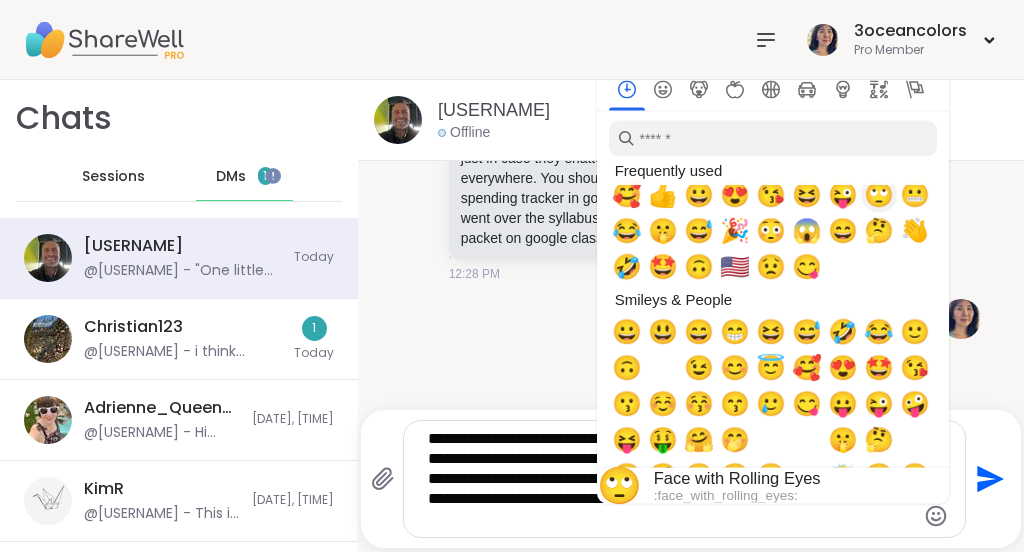 click on "🙄" at bounding box center [879, 195] 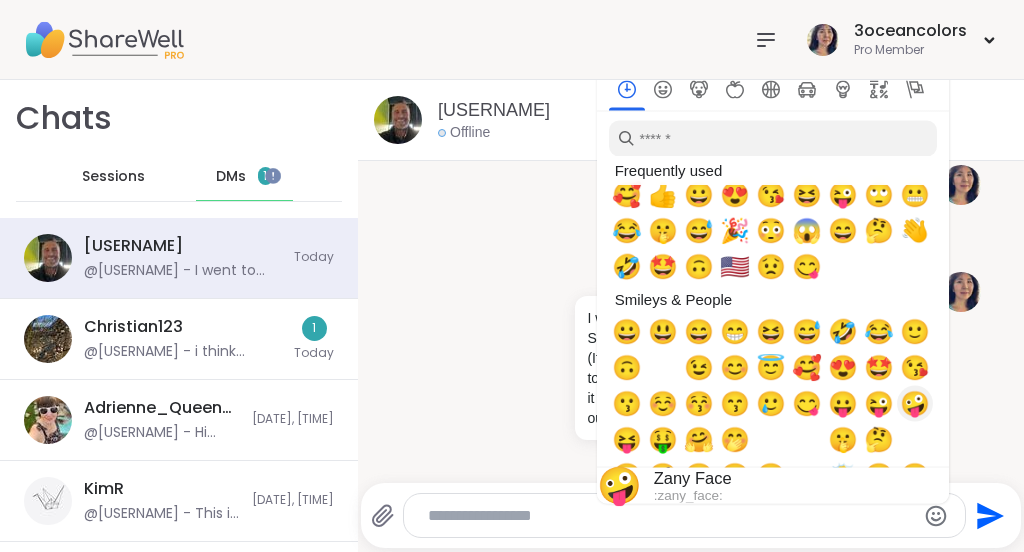 scroll, scrollTop: 22524, scrollLeft: 0, axis: vertical 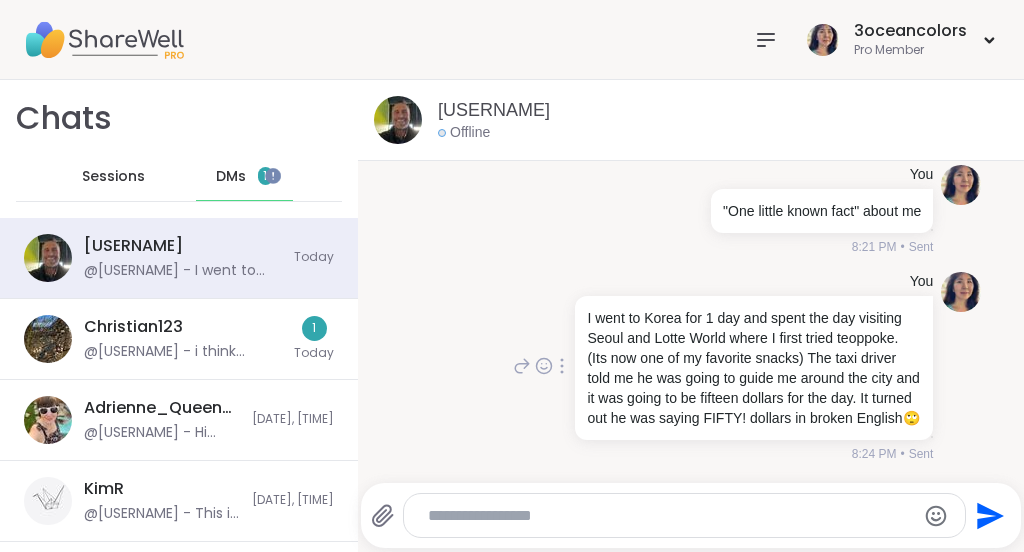 click on "You I went to Korea for 1 day and spent the day visiting Seoul and Lotte World where I first tried teoppoke. (Its now one of my favorite snacks) The taxi driver told me he was going to guide me around the city and it was going to be fifteen dollars for the day. It turned out he was saying FIFTY! dollars in broken English  🙄 [TIME] • Sent" at bounding box center (691, 367) 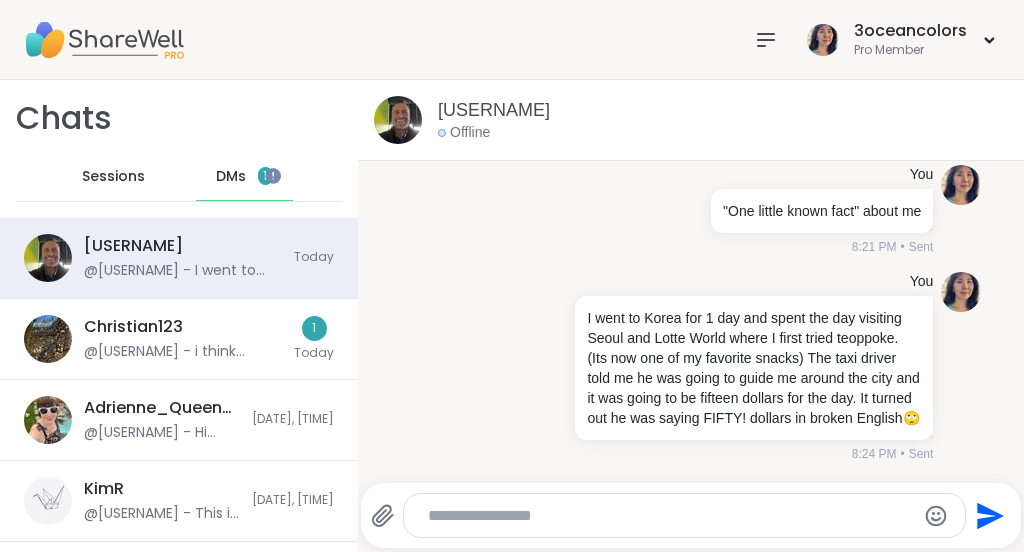 click at bounding box center (668, 516) 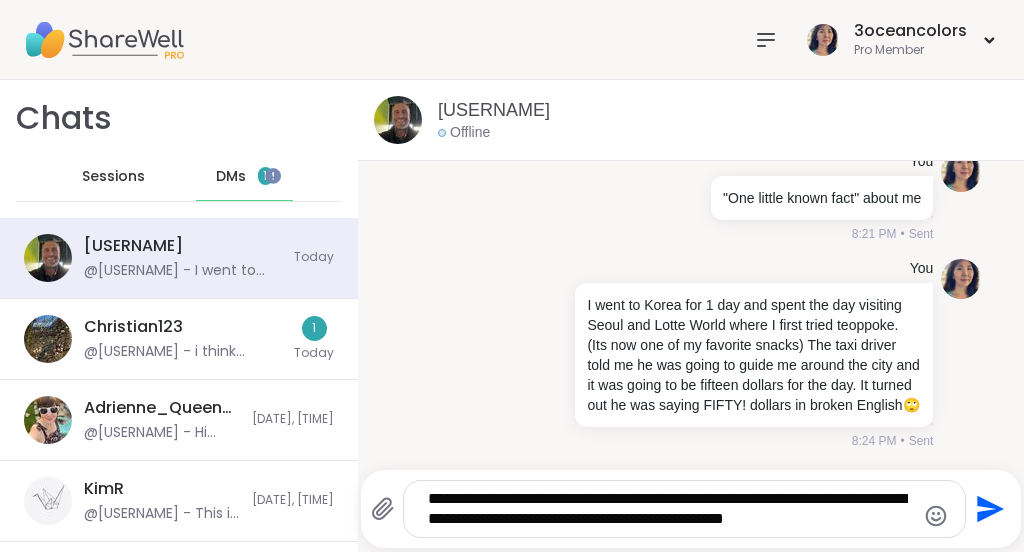 type on "**********" 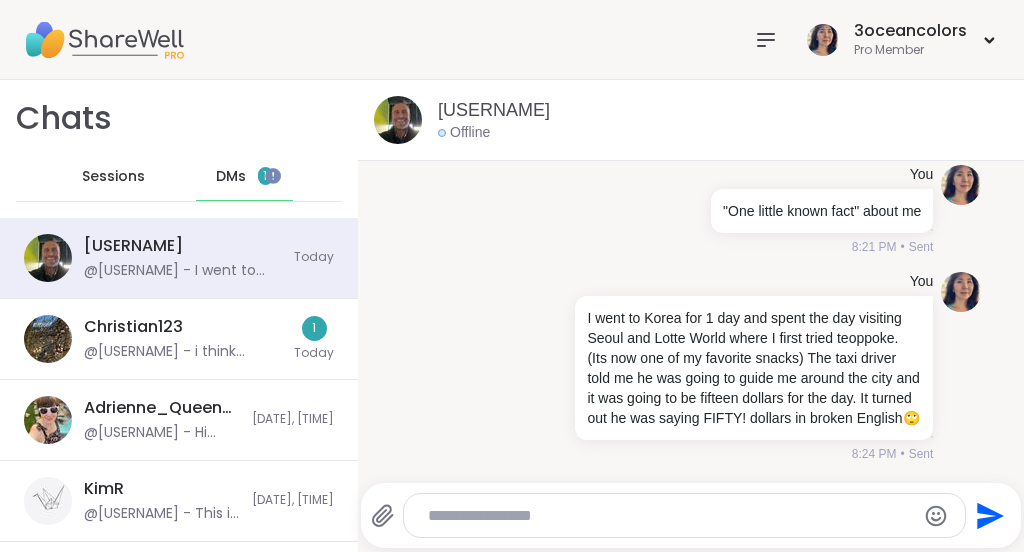 scroll, scrollTop: 22671, scrollLeft: 0, axis: vertical 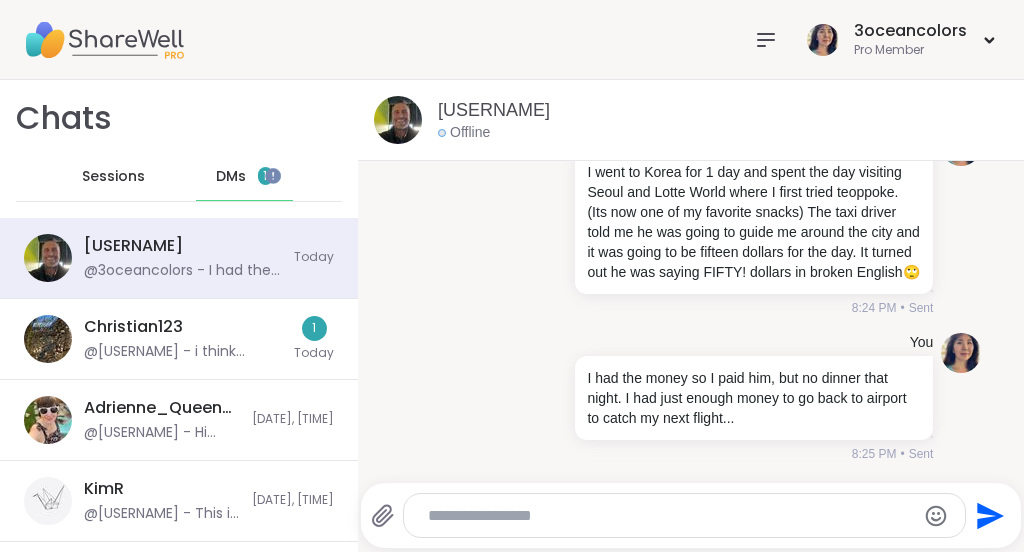 type 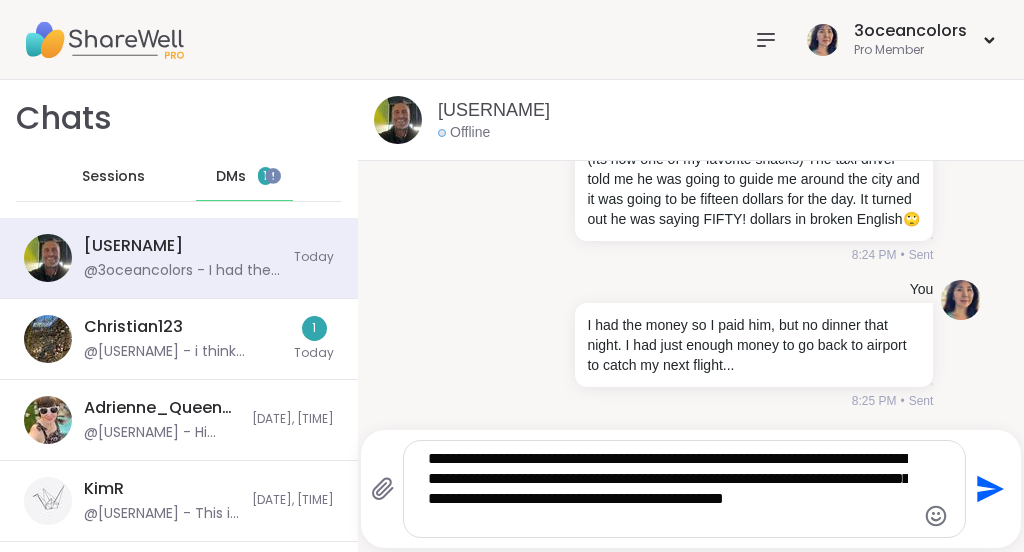 type on "**********" 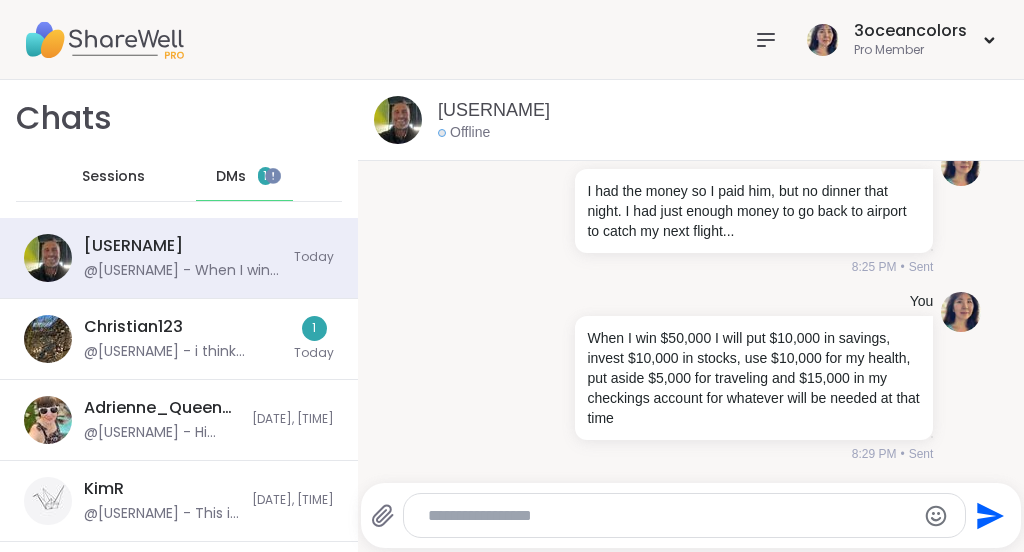 scroll, scrollTop: 22858, scrollLeft: 0, axis: vertical 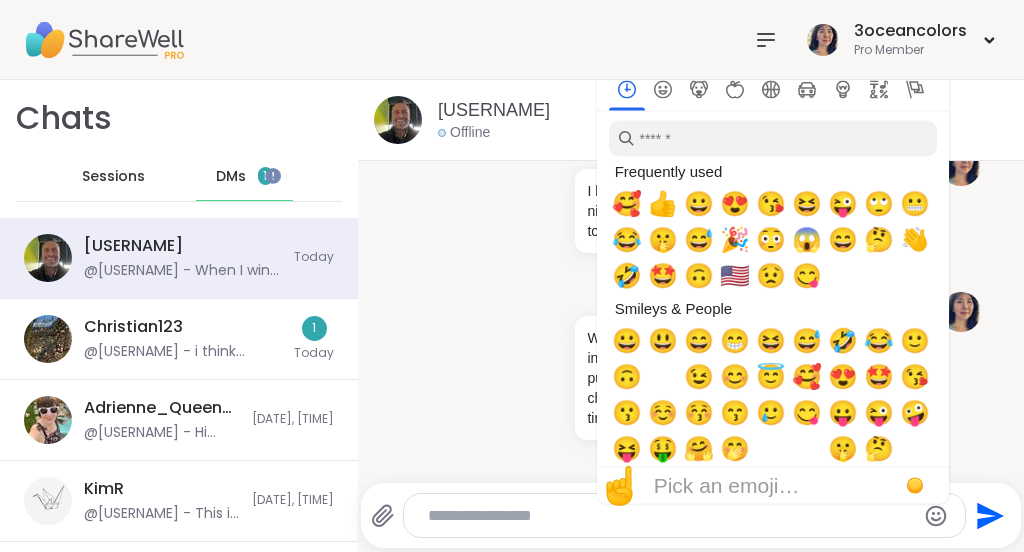 click on "Pick an emoji…" at bounding box center [727, 486] 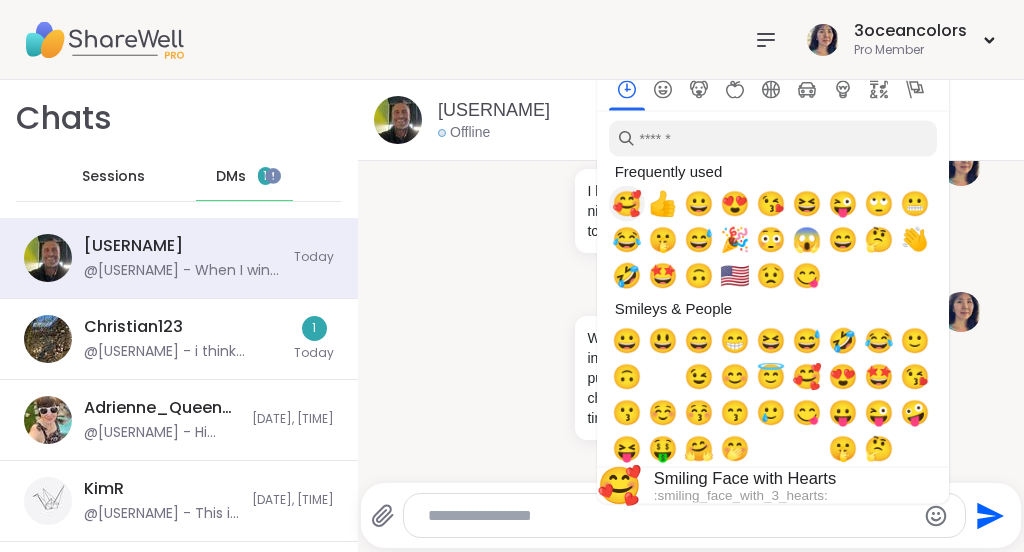 click on "🥰" at bounding box center [627, 204] 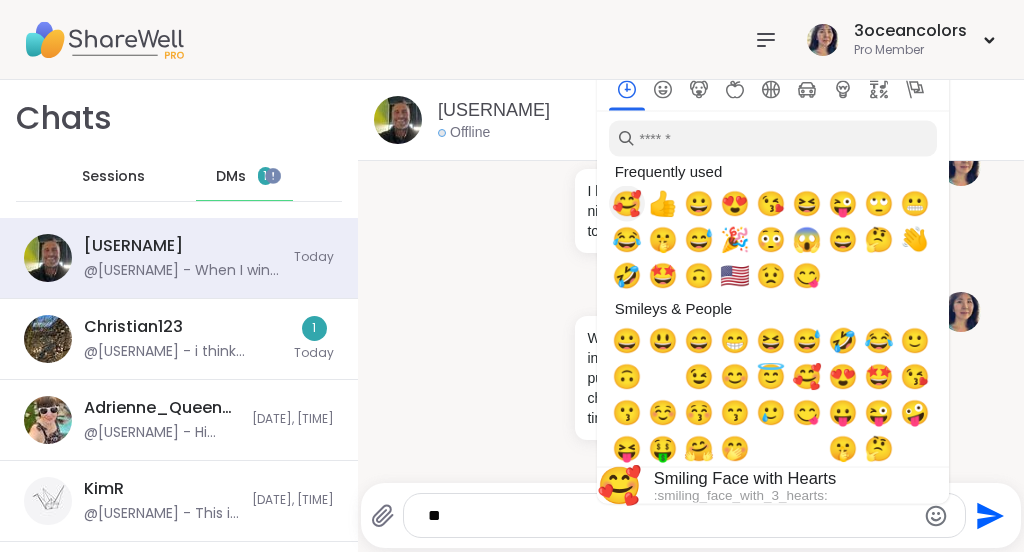 click on "🥰" at bounding box center (627, 204) 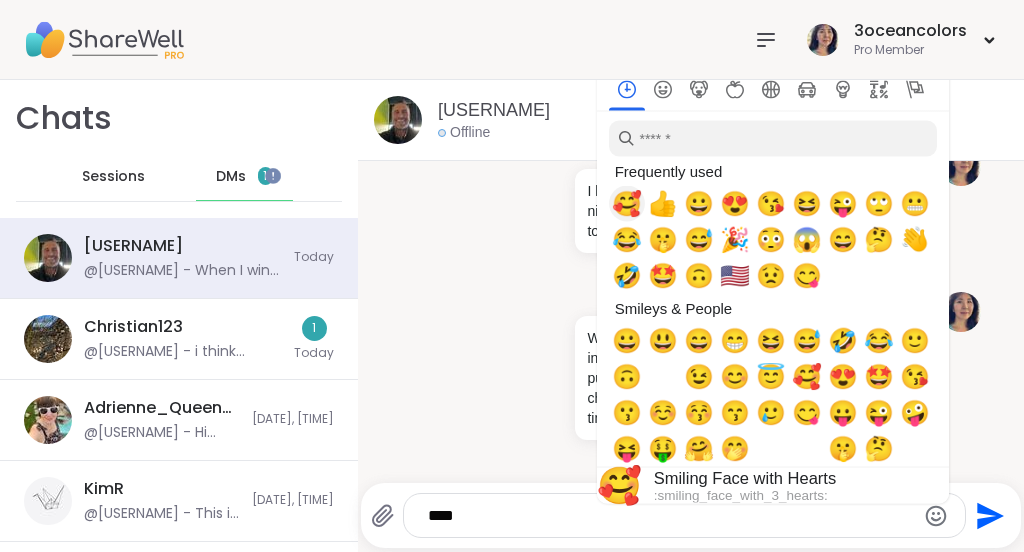 click on "🥰" at bounding box center (627, 204) 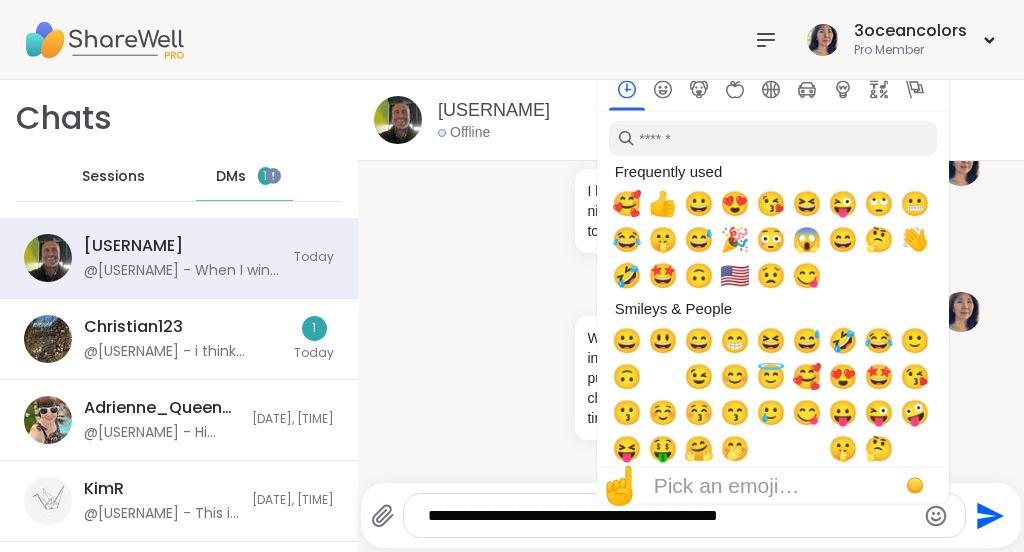 type on "**********" 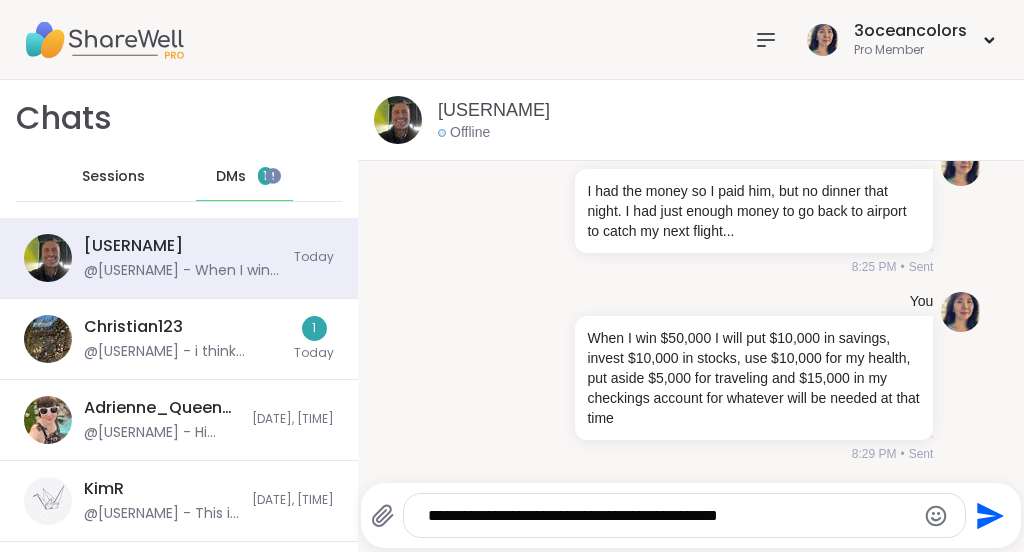 click on "Send" 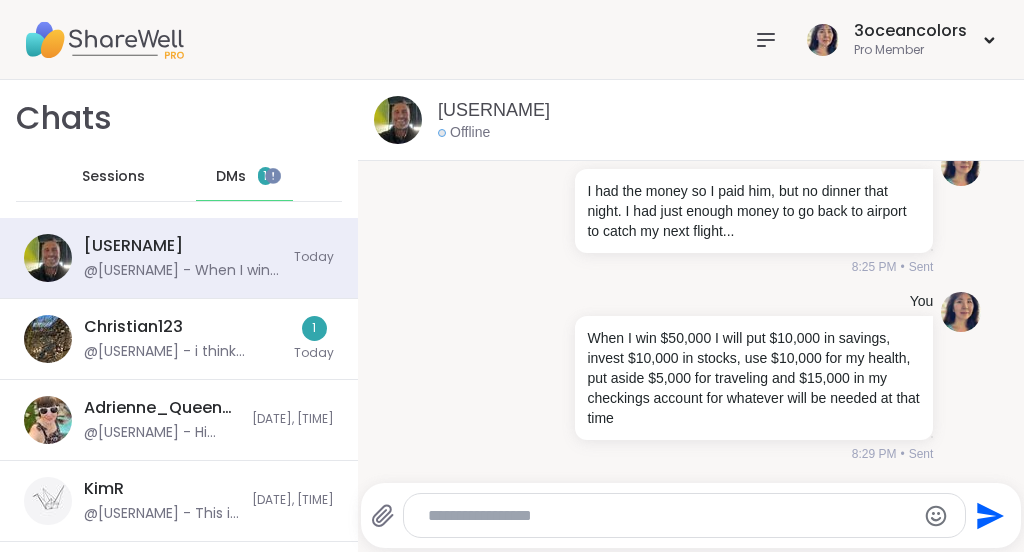scroll, scrollTop: 22984, scrollLeft: 0, axis: vertical 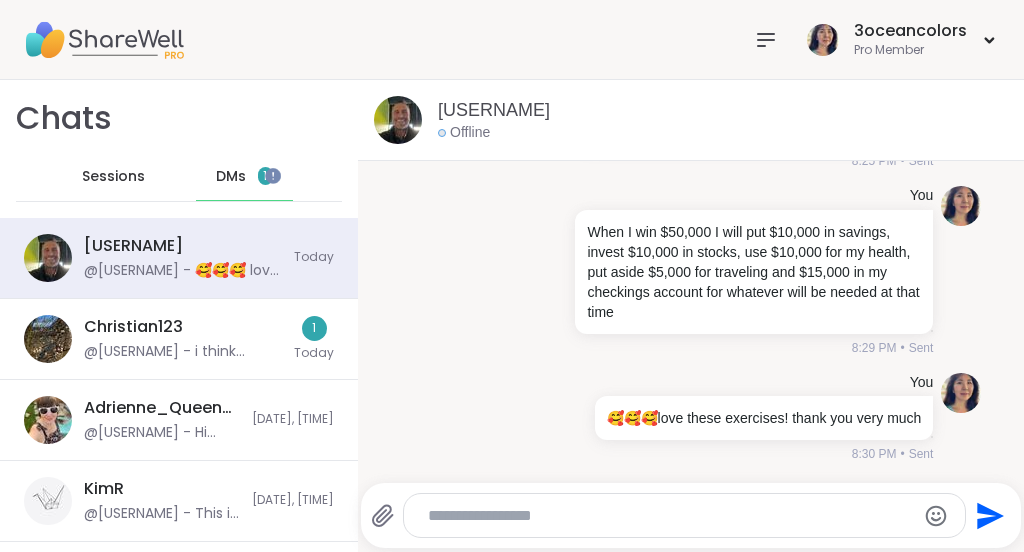 click at bounding box center [668, 516] 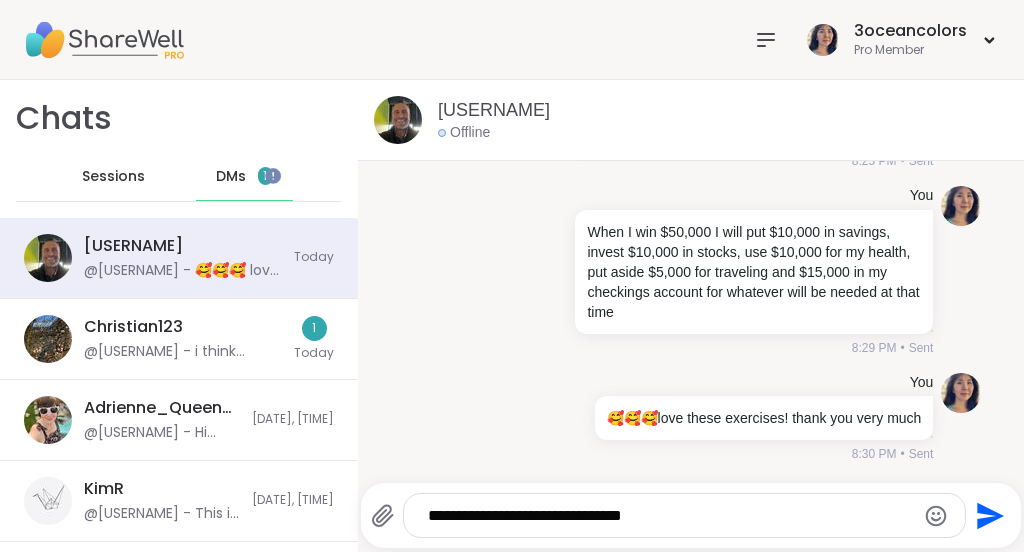 click on "**********" at bounding box center [668, 516] 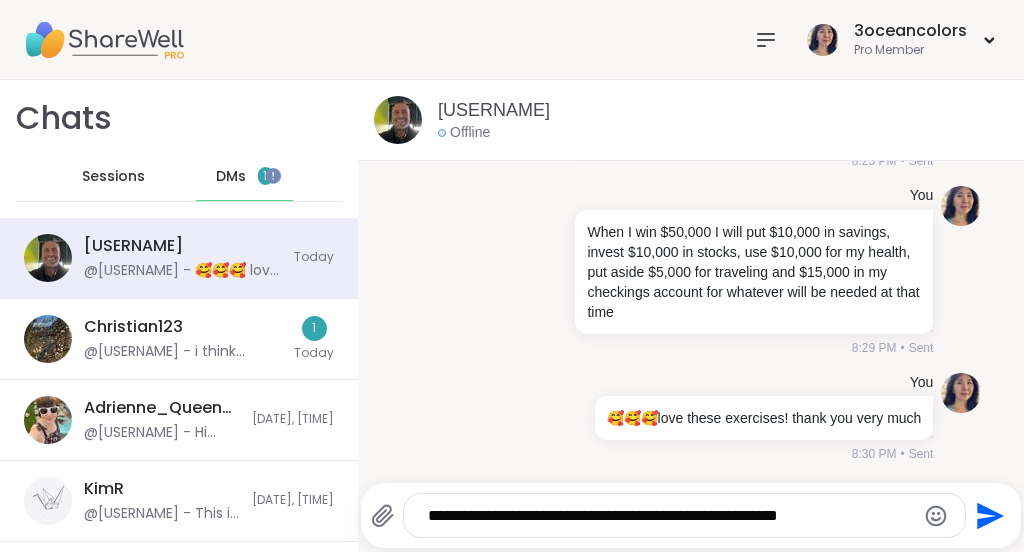 type on "**********" 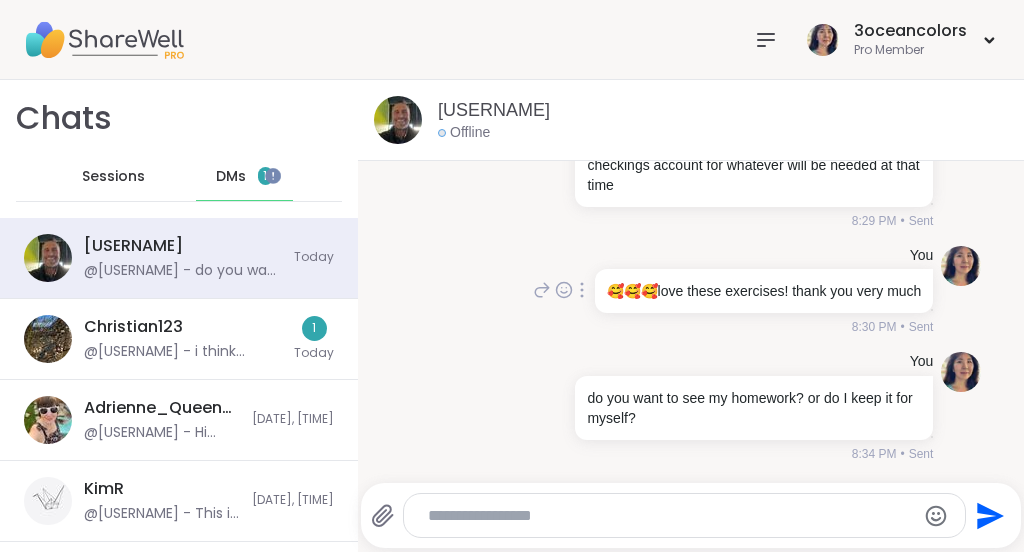 scroll, scrollTop: 22131, scrollLeft: 0, axis: vertical 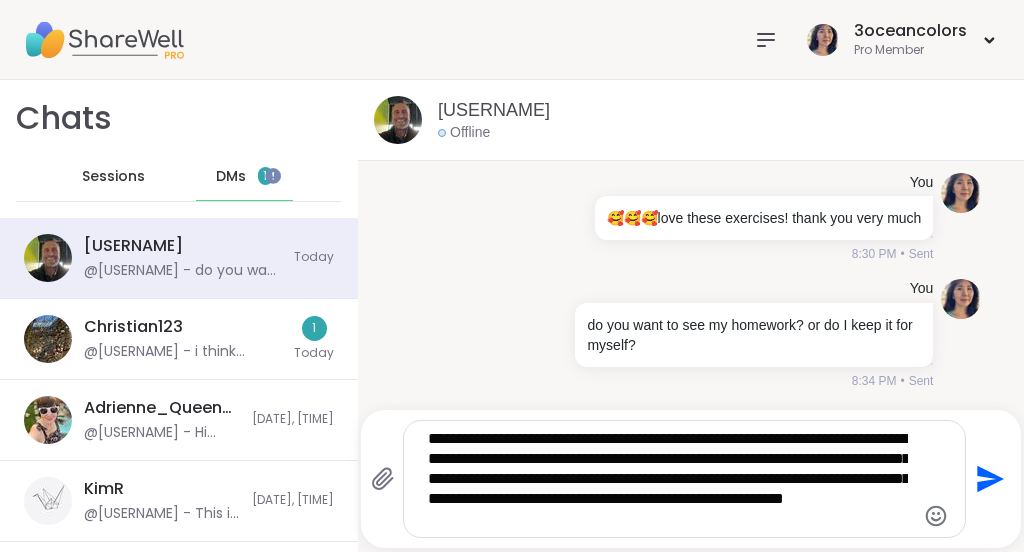 click on "**********" at bounding box center (668, 479) 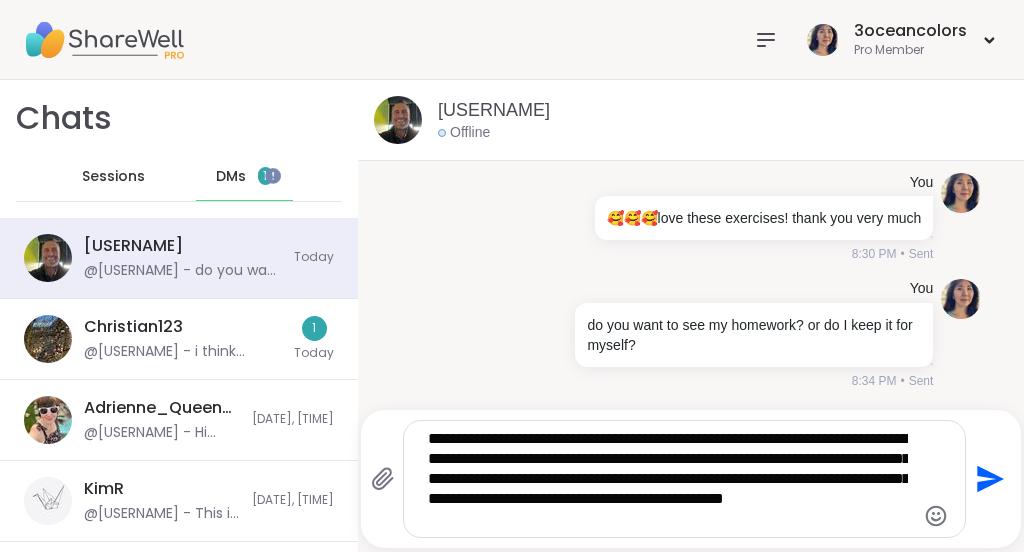 click on "**********" at bounding box center (668, 479) 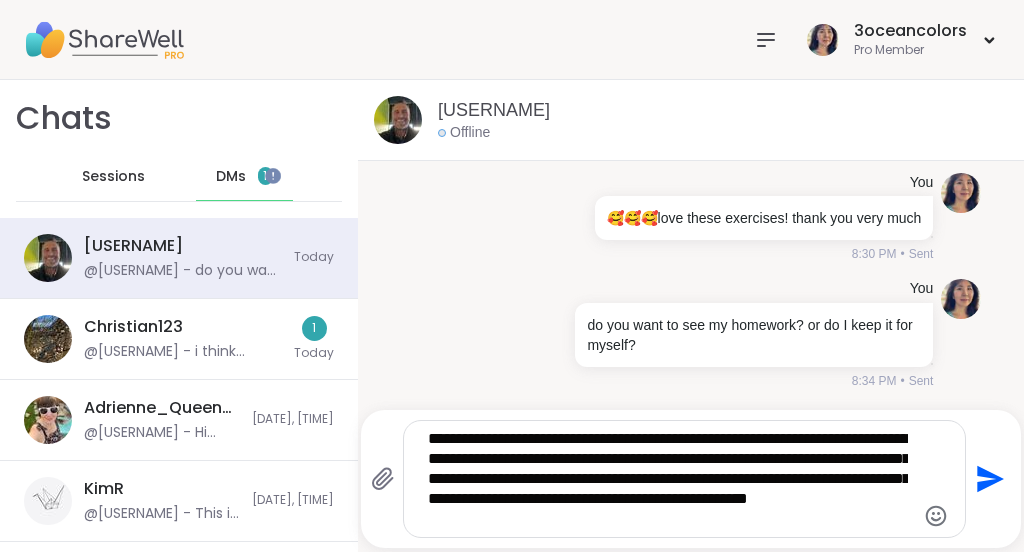 click on "**********" at bounding box center (668, 479) 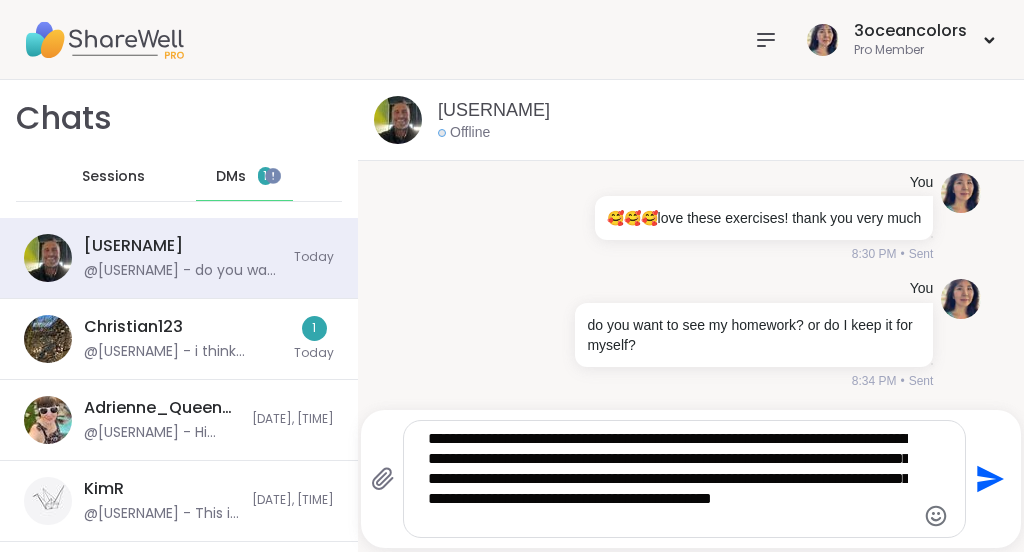 click on "**********" at bounding box center [668, 479] 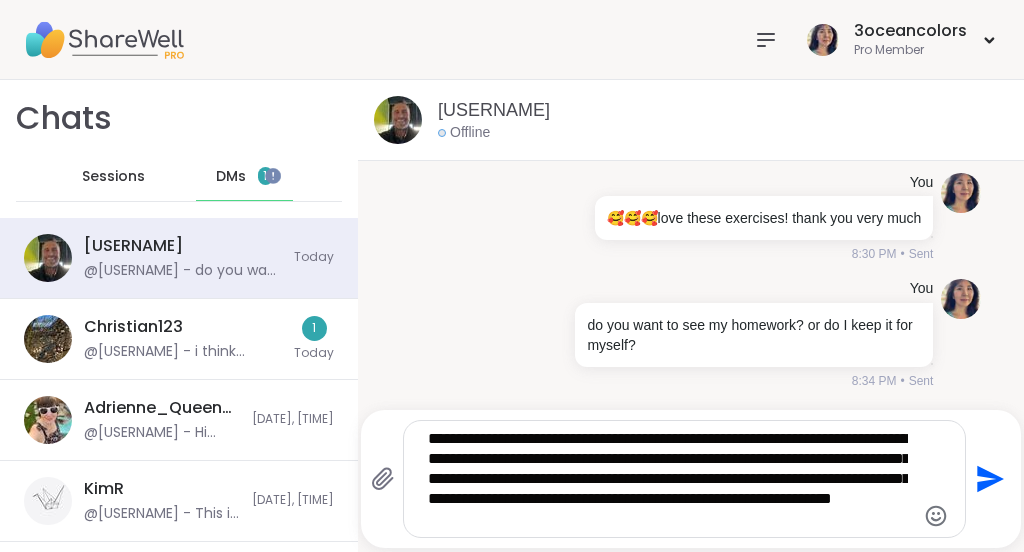 click on "**********" at bounding box center (668, 479) 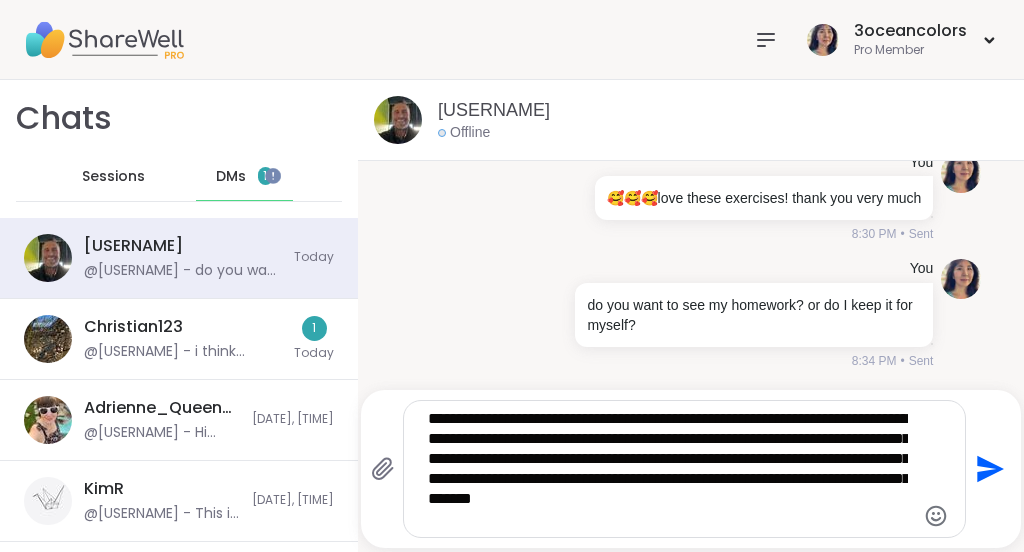 click on "**********" at bounding box center (668, 469) 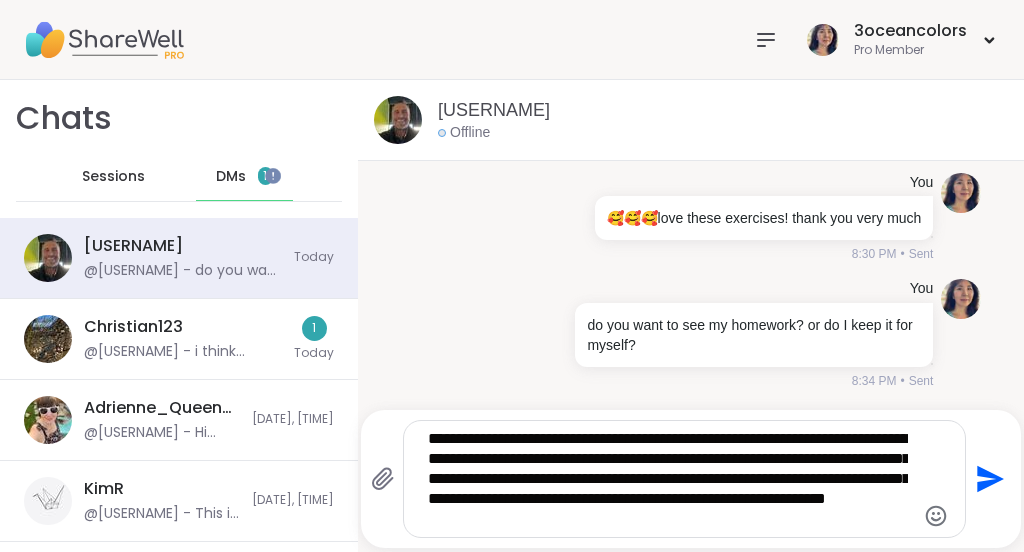 click on "**********" at bounding box center (668, 479) 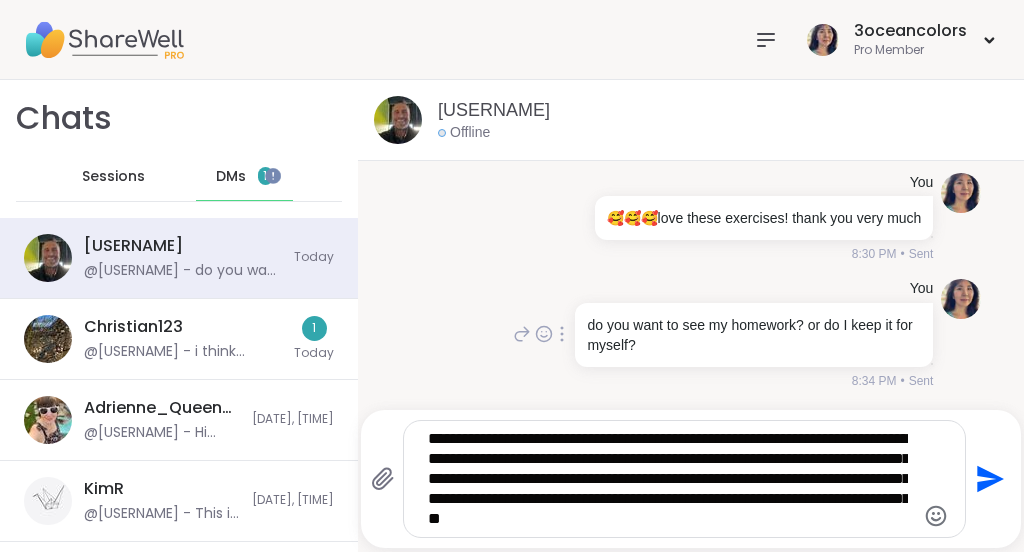 scroll, scrollTop: 23184, scrollLeft: 0, axis: vertical 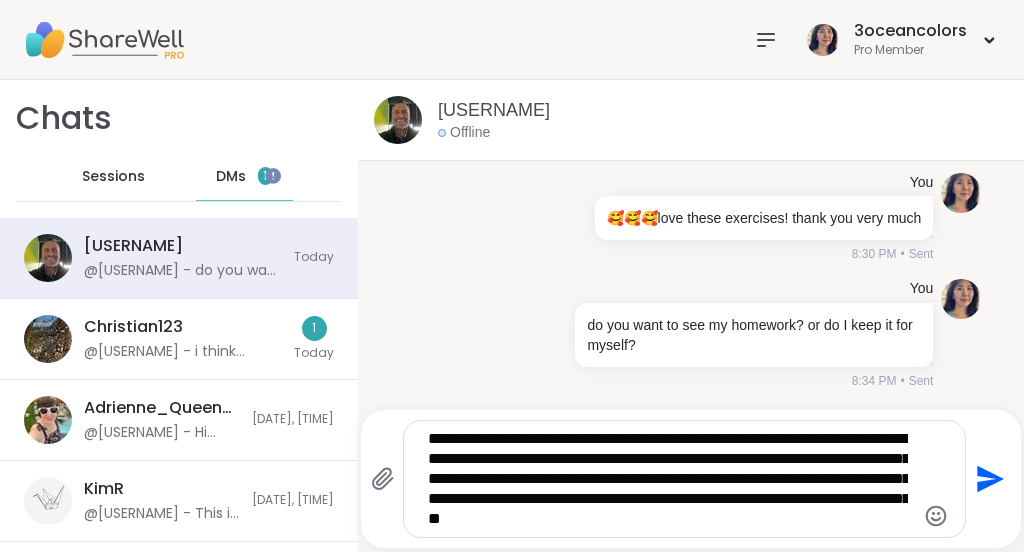 type on "**********" 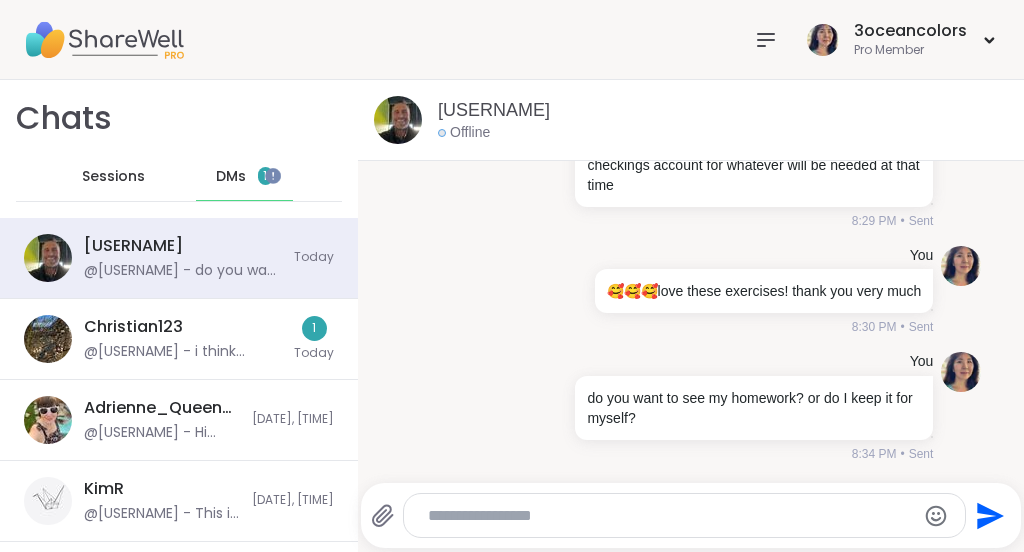 scroll, scrollTop: 23357, scrollLeft: 0, axis: vertical 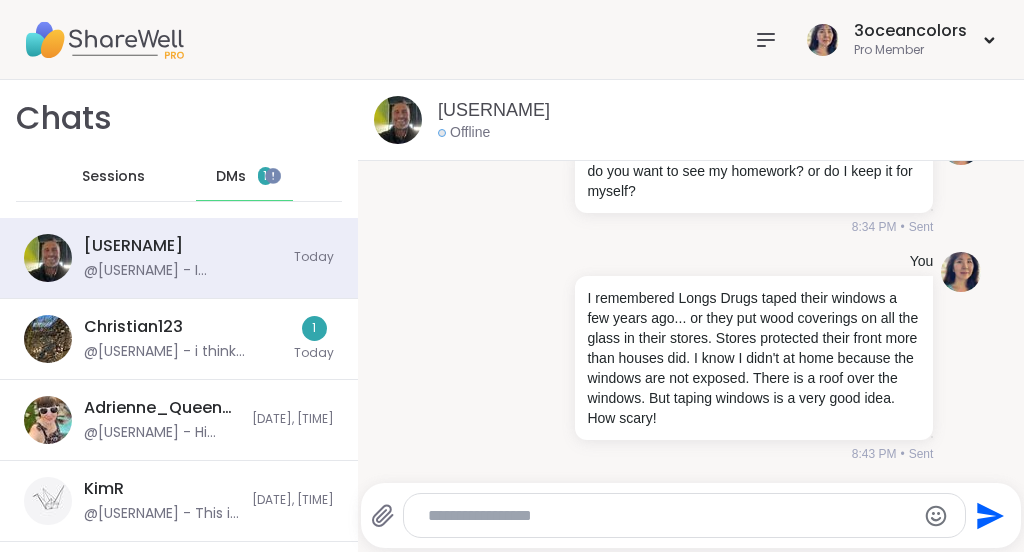 click at bounding box center [668, 516] 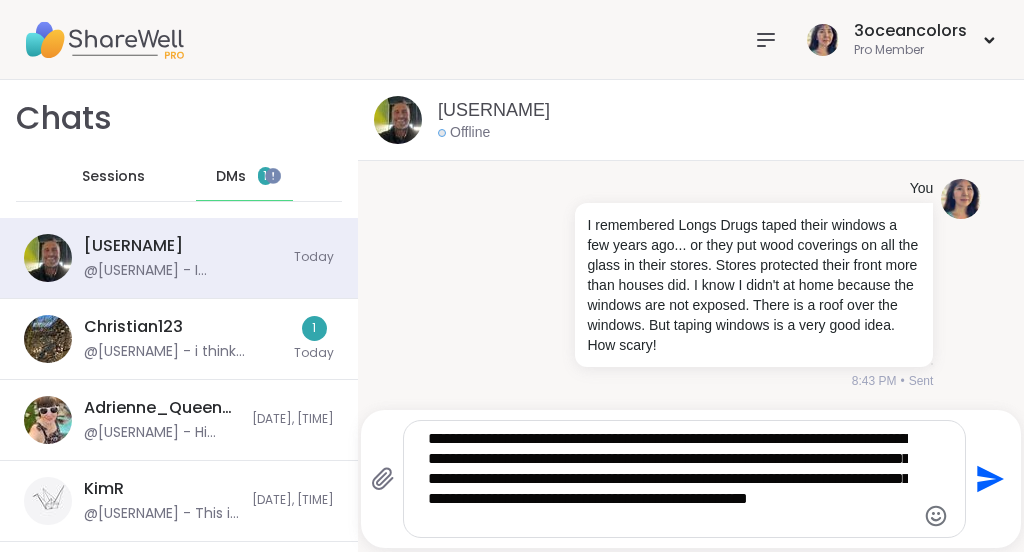 type on "**********" 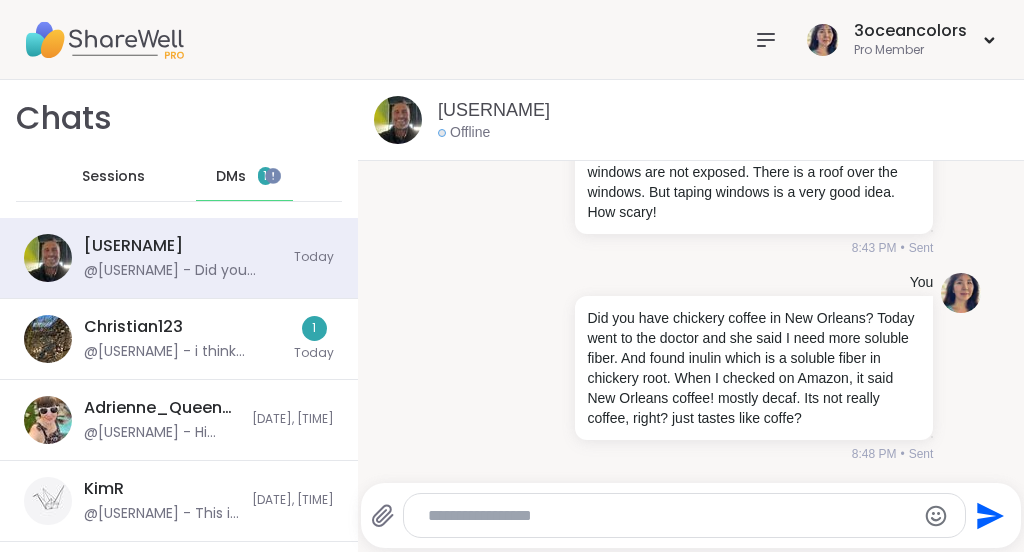 scroll, scrollTop: 23584, scrollLeft: 0, axis: vertical 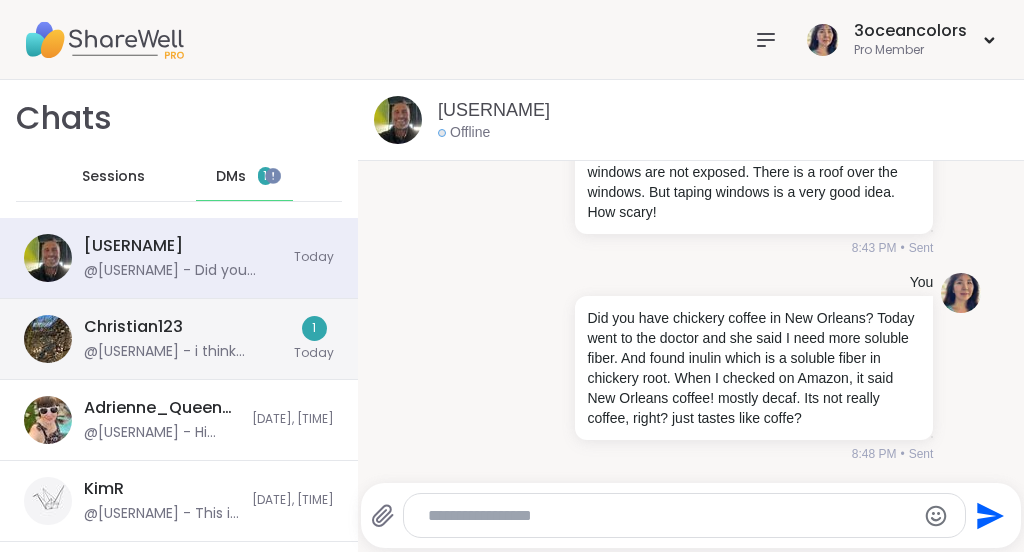 click on "[USERNAME] @[USERNAME] - i think depends on the company; if american headquarters - then the joke is valid/understood by europeans as well, unfortunately" at bounding box center [183, 339] 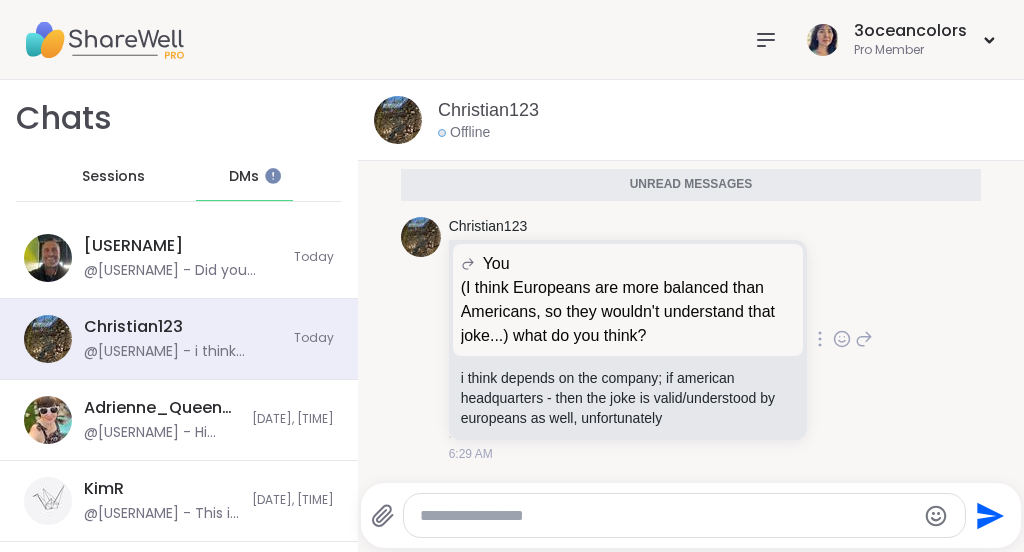 scroll, scrollTop: 13864, scrollLeft: 0, axis: vertical 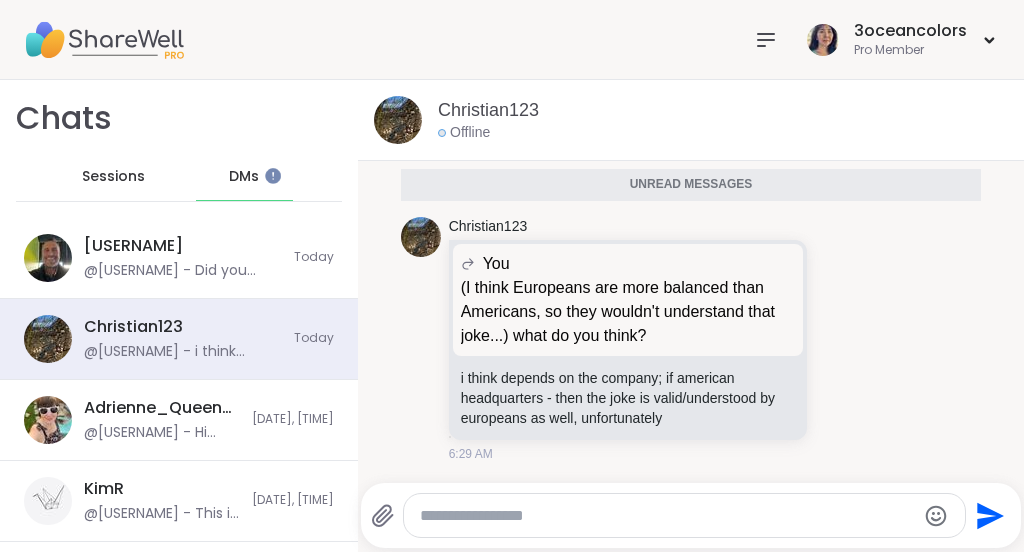 click at bounding box center (667, 516) 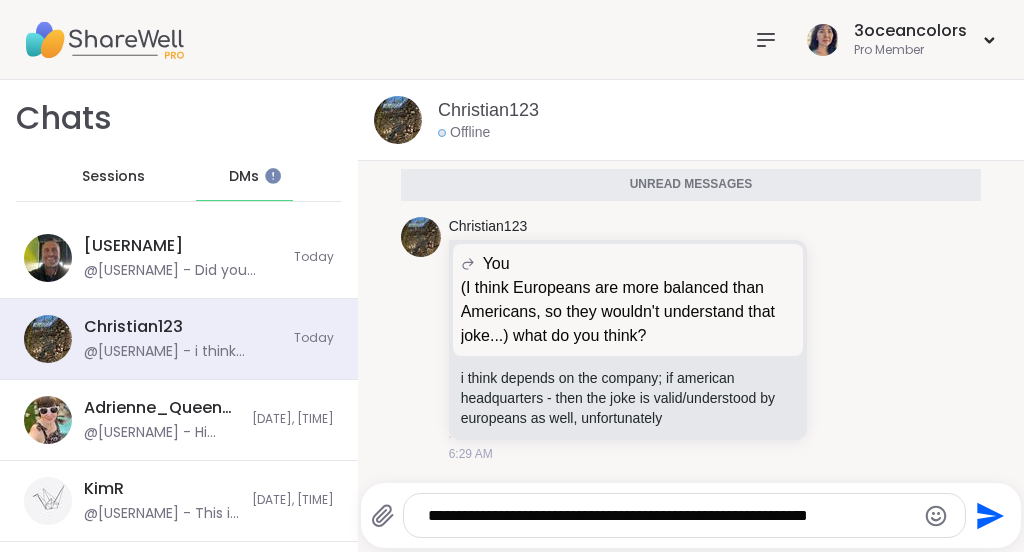 type on "**********" 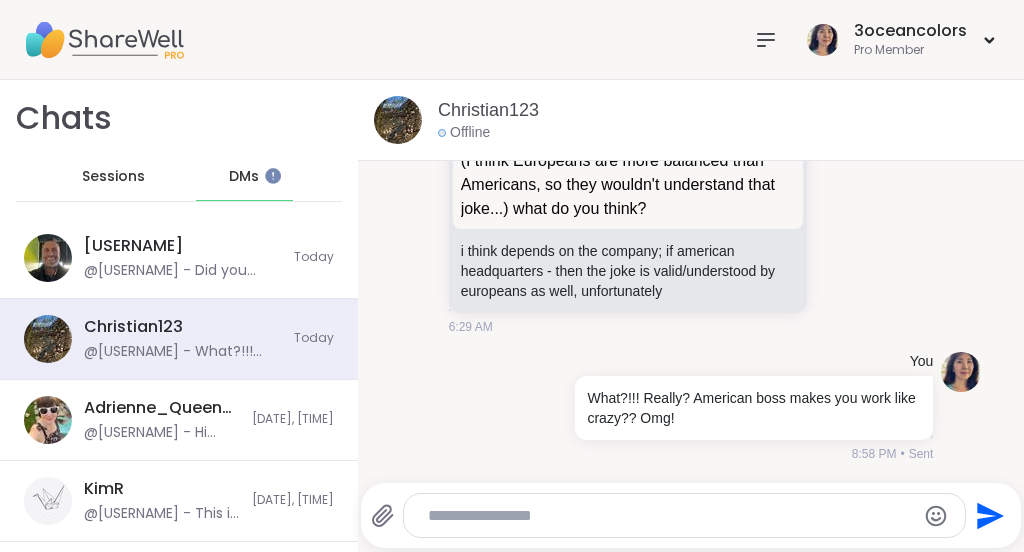 scroll, scrollTop: 13946, scrollLeft: 0, axis: vertical 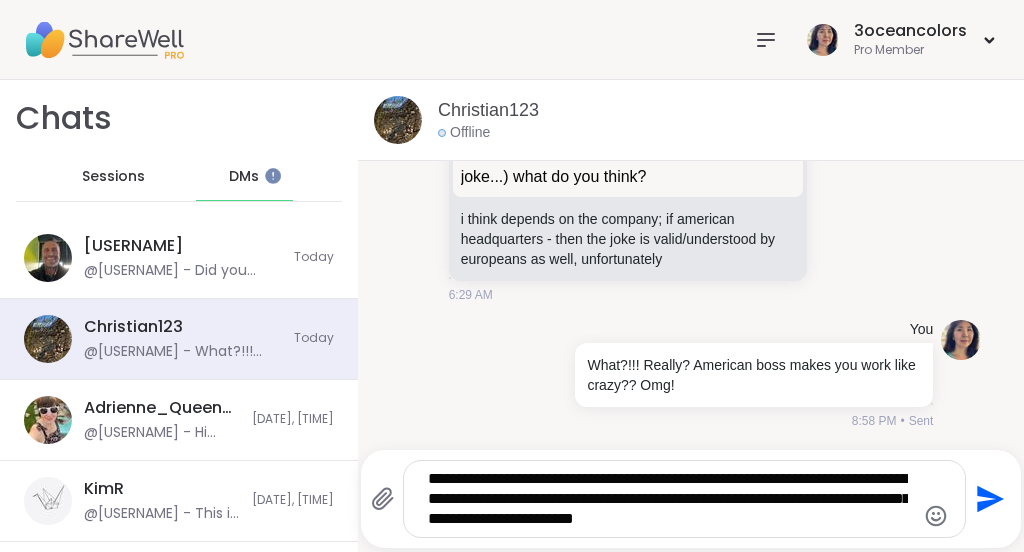 type on "**********" 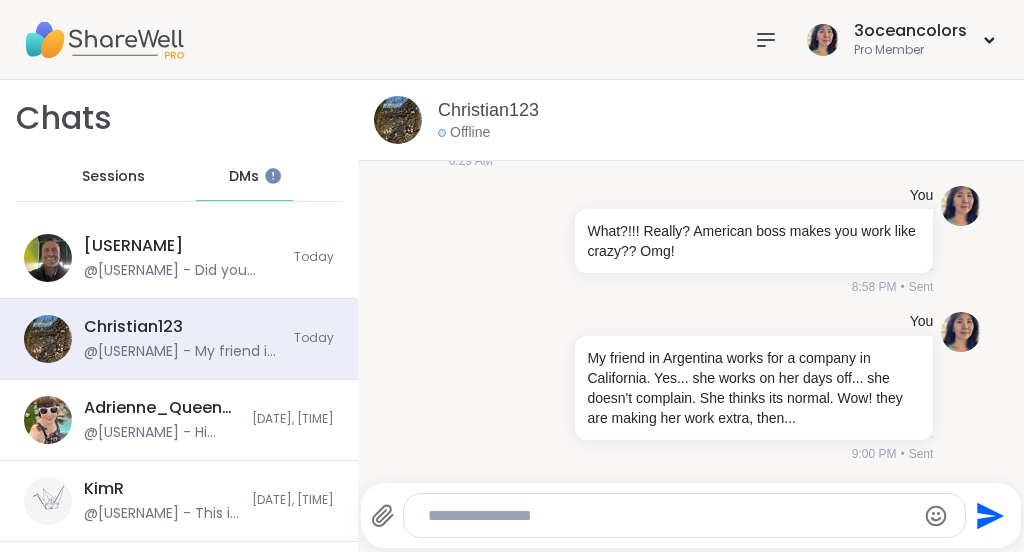 scroll, scrollTop: 14112, scrollLeft: 0, axis: vertical 